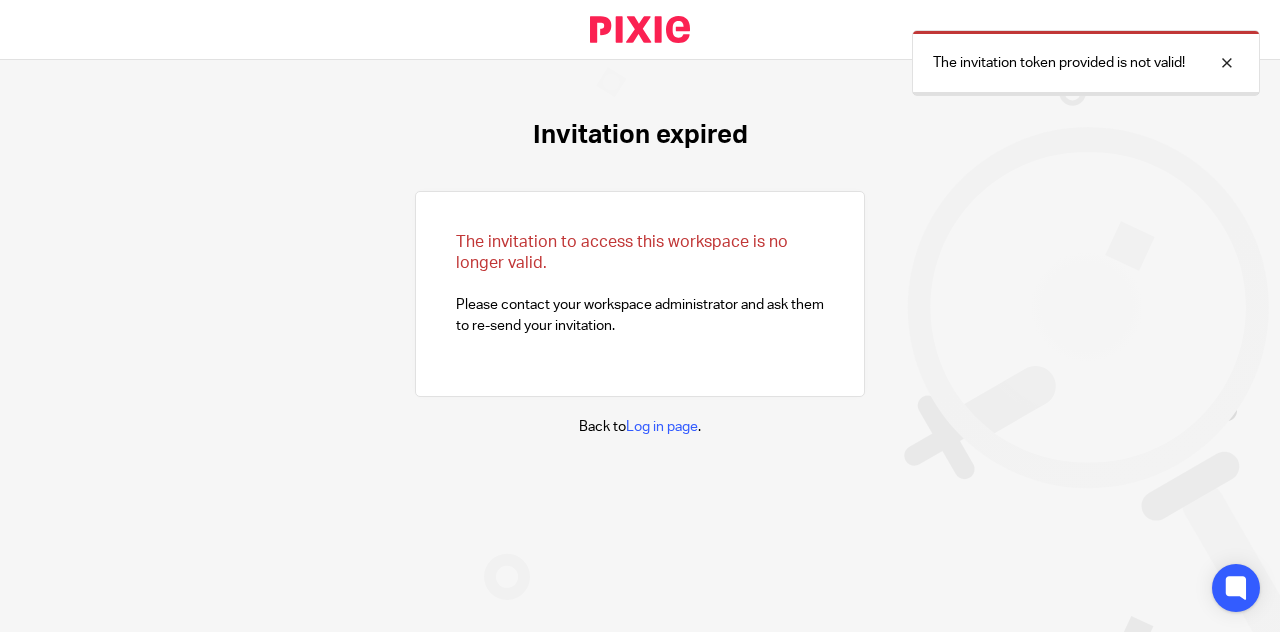 scroll, scrollTop: 0, scrollLeft: 0, axis: both 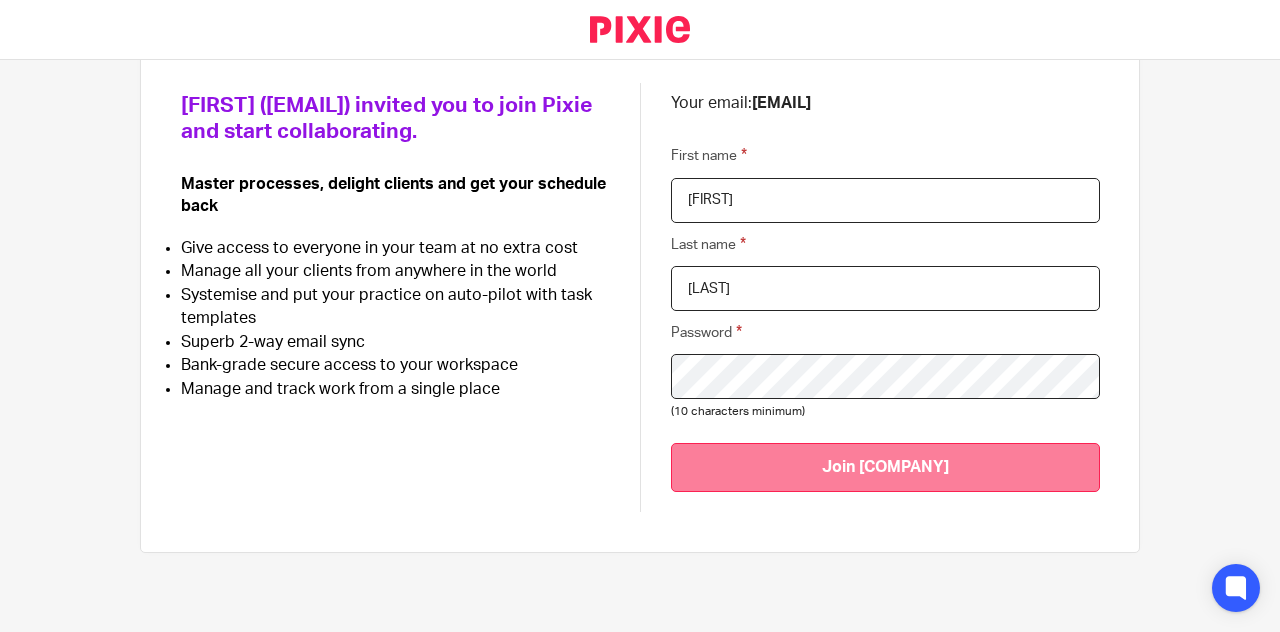 click on "Join Amarin Financial Group" at bounding box center (885, 467) 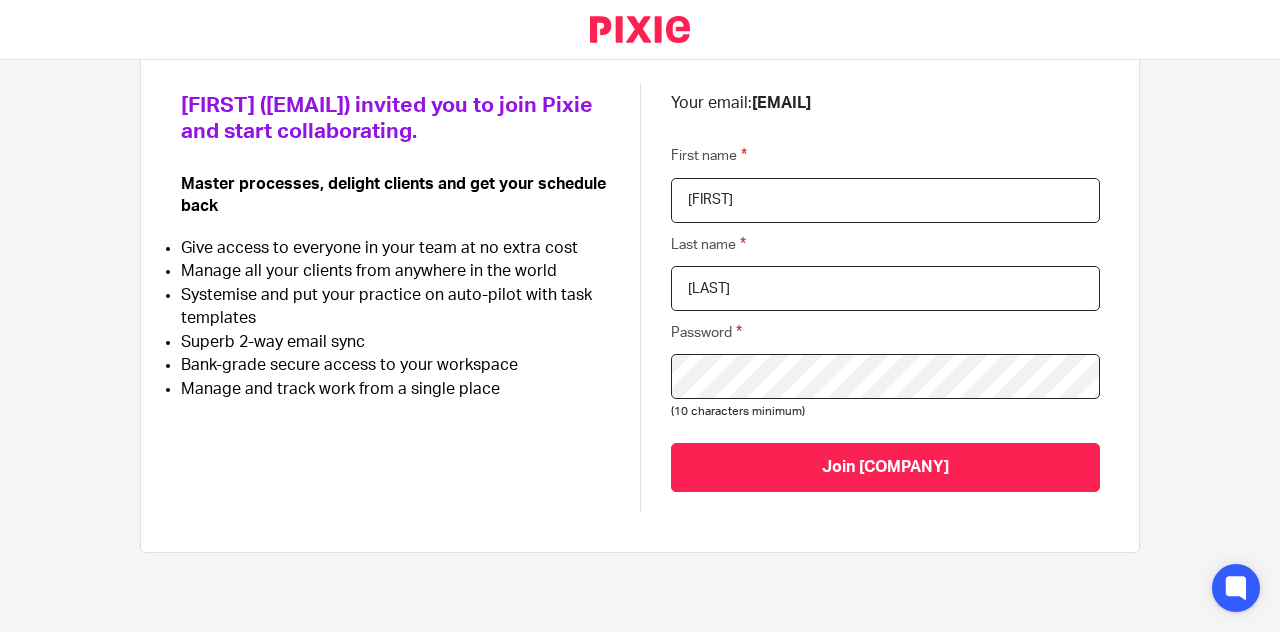 click on "Paul Ssengooba (hr@amarinfinancial.com) invited you to join Pixie and start collaborating.
Master processes, delight clients and get your schedule back Give access to everyone in your team at no extra cost Manage all your clients from anywhere in the world   Systemise and put your practice on auto-pilot with task templates Superb 2-way email sync Bank-grade secure access to your workspace Manage and track work from a single place
Your email:
bernard@amarinfinancial.com
First name
Bernard
Last name
Mungoma
Password
(10 characters minimum)
Join Amarin Financial Group" at bounding box center (640, 297) 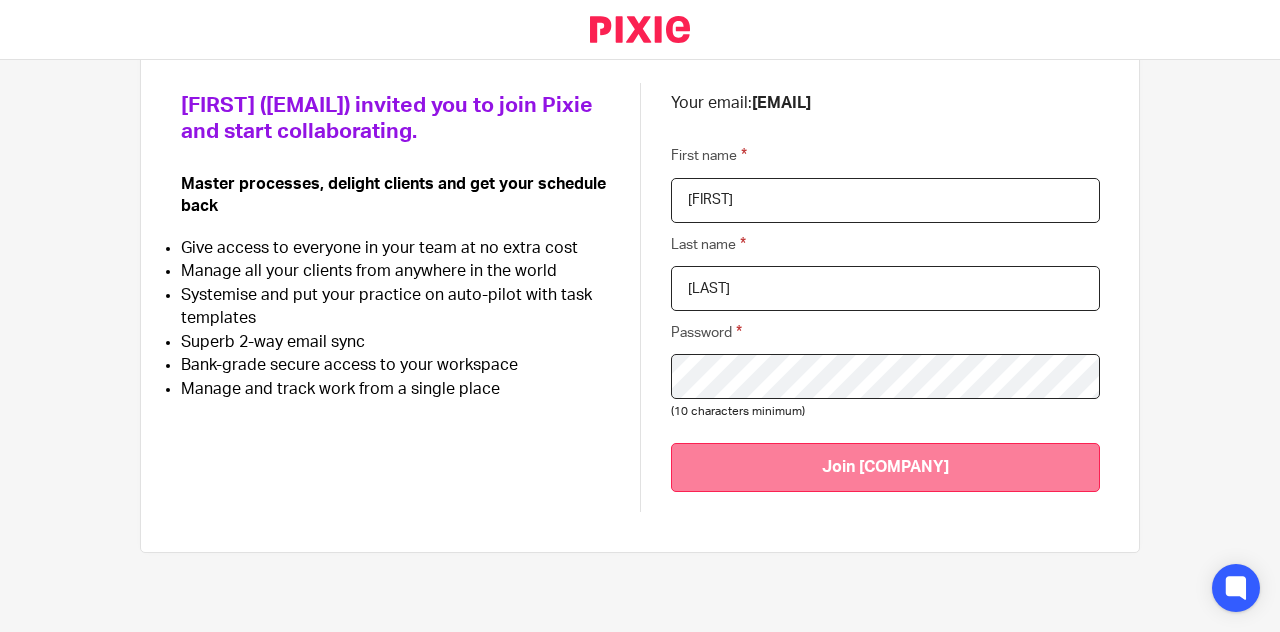 click on "Join Amarin Financial Group" at bounding box center (885, 467) 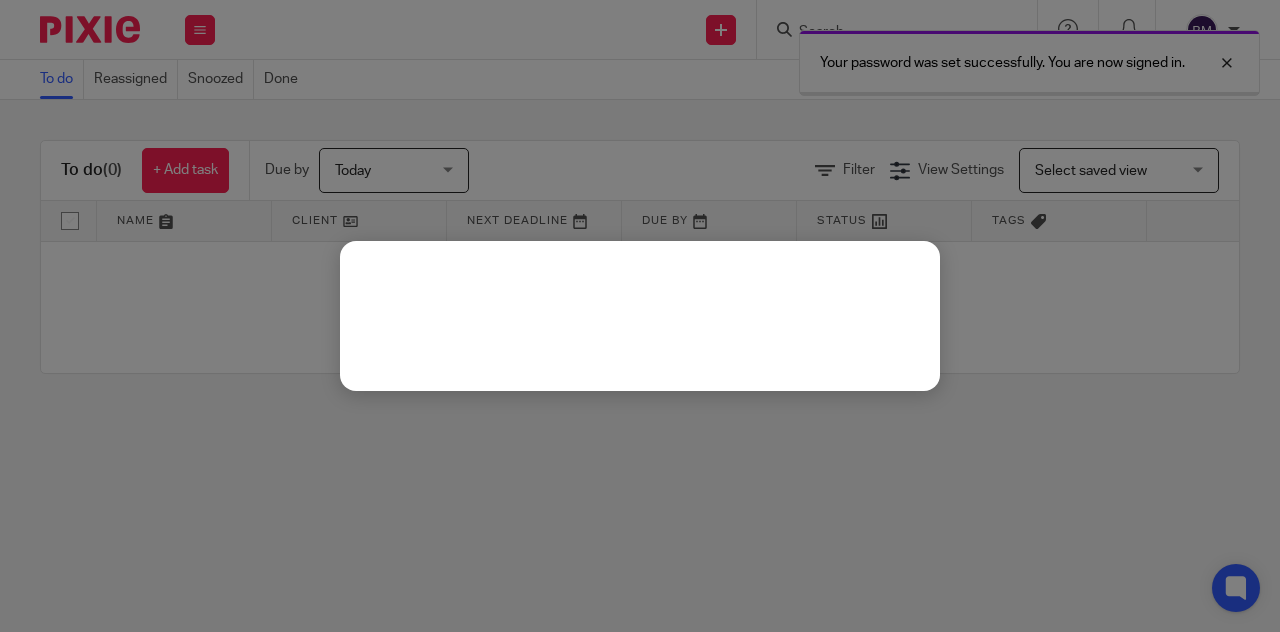 scroll, scrollTop: 0, scrollLeft: 0, axis: both 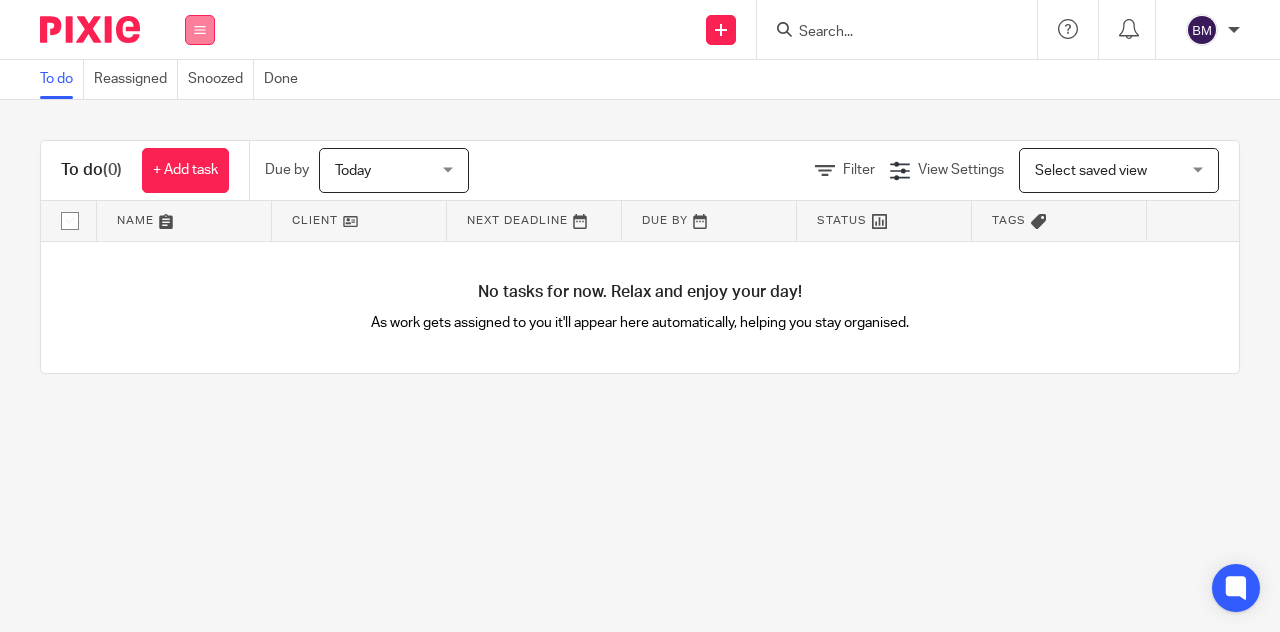 click at bounding box center [200, 30] 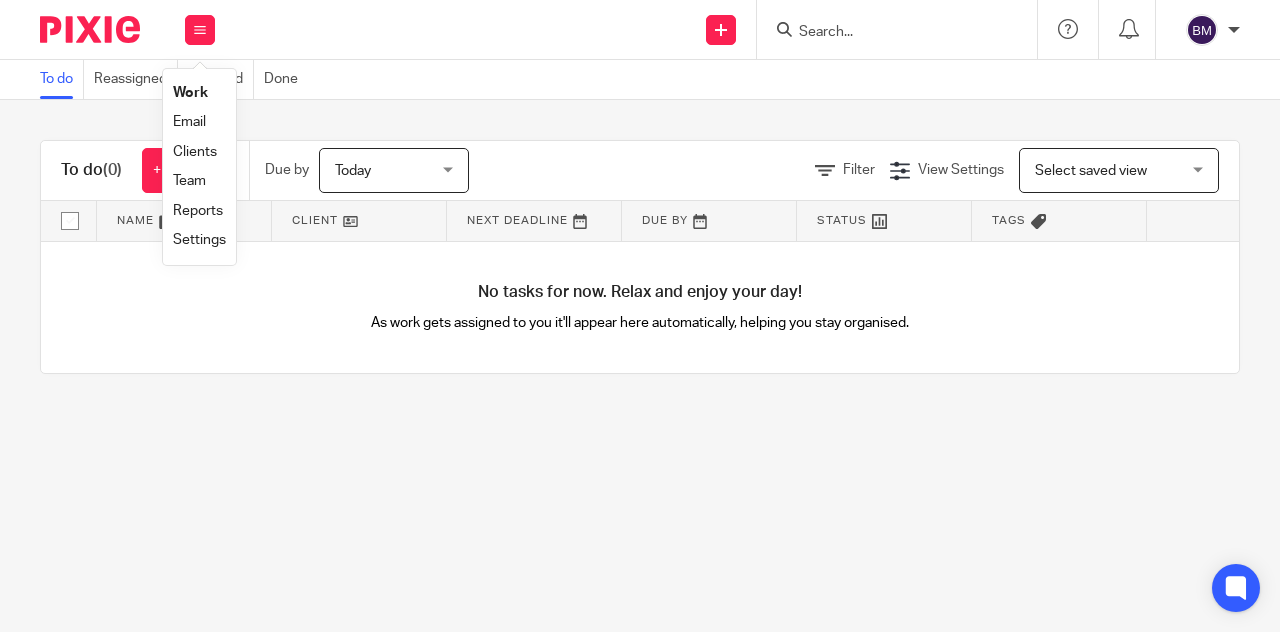 click on "Work" at bounding box center (190, 93) 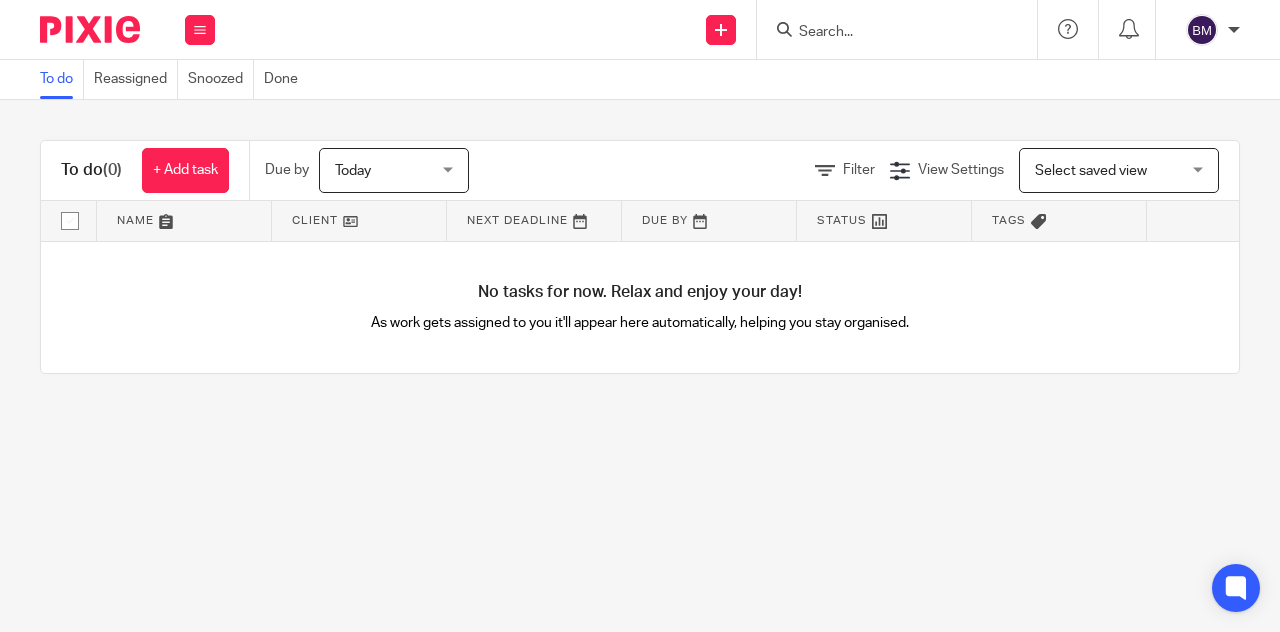 scroll, scrollTop: 0, scrollLeft: 0, axis: both 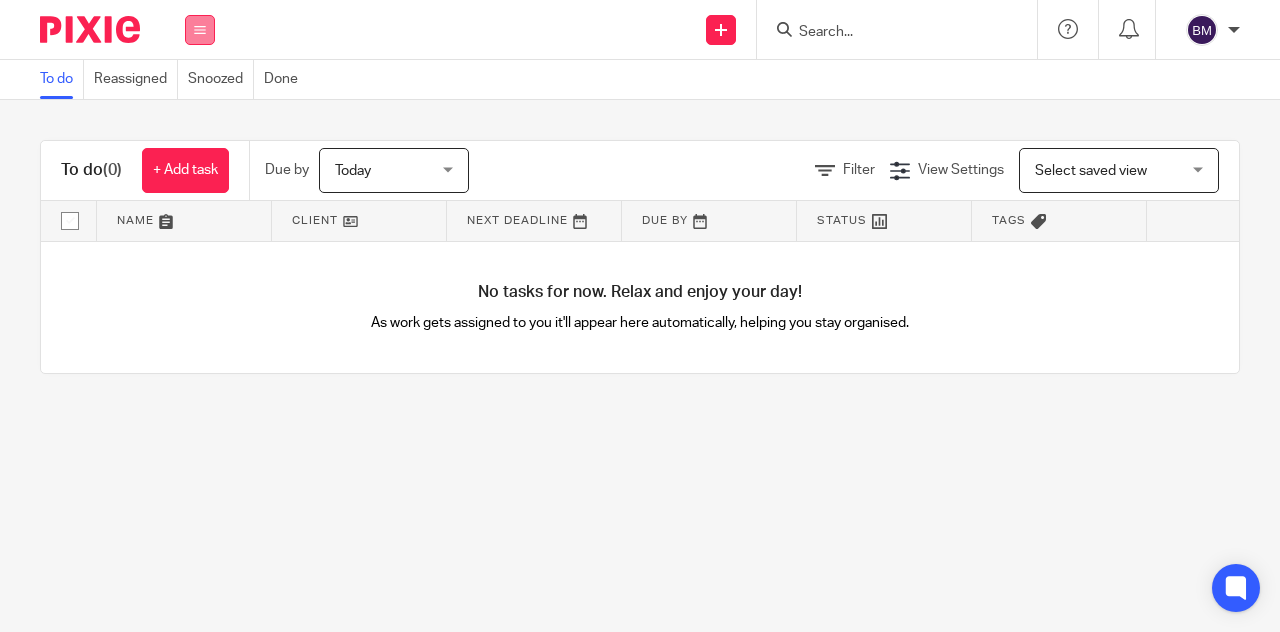 click at bounding box center (200, 30) 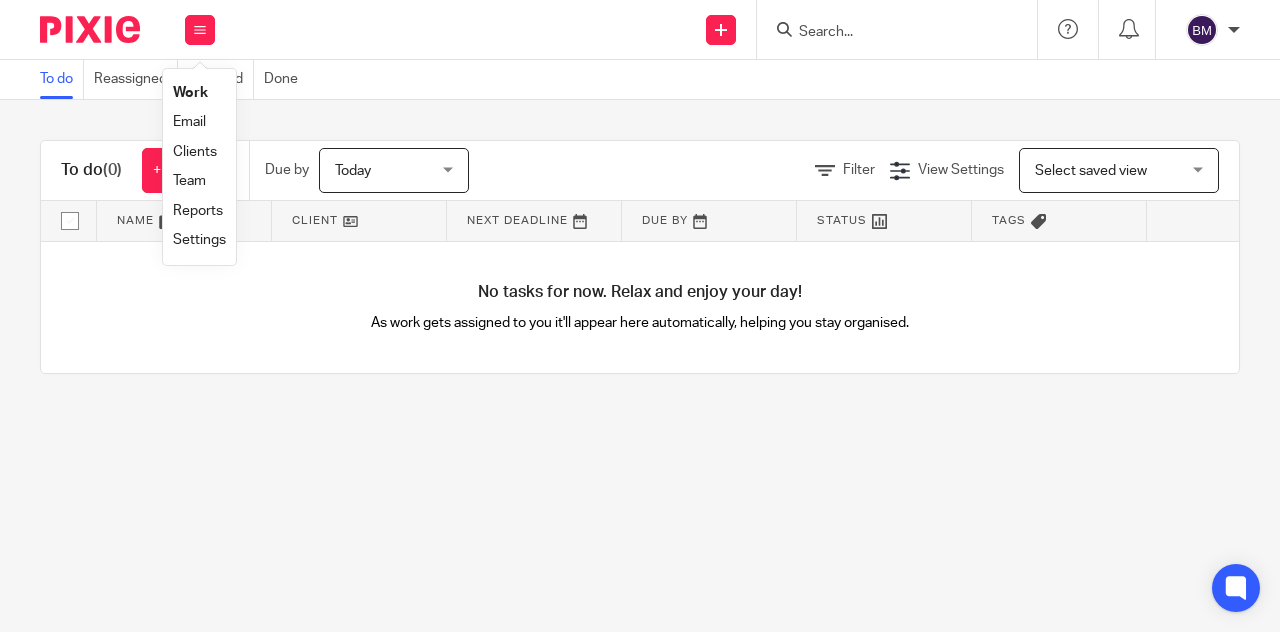 click on "Team" at bounding box center [189, 181] 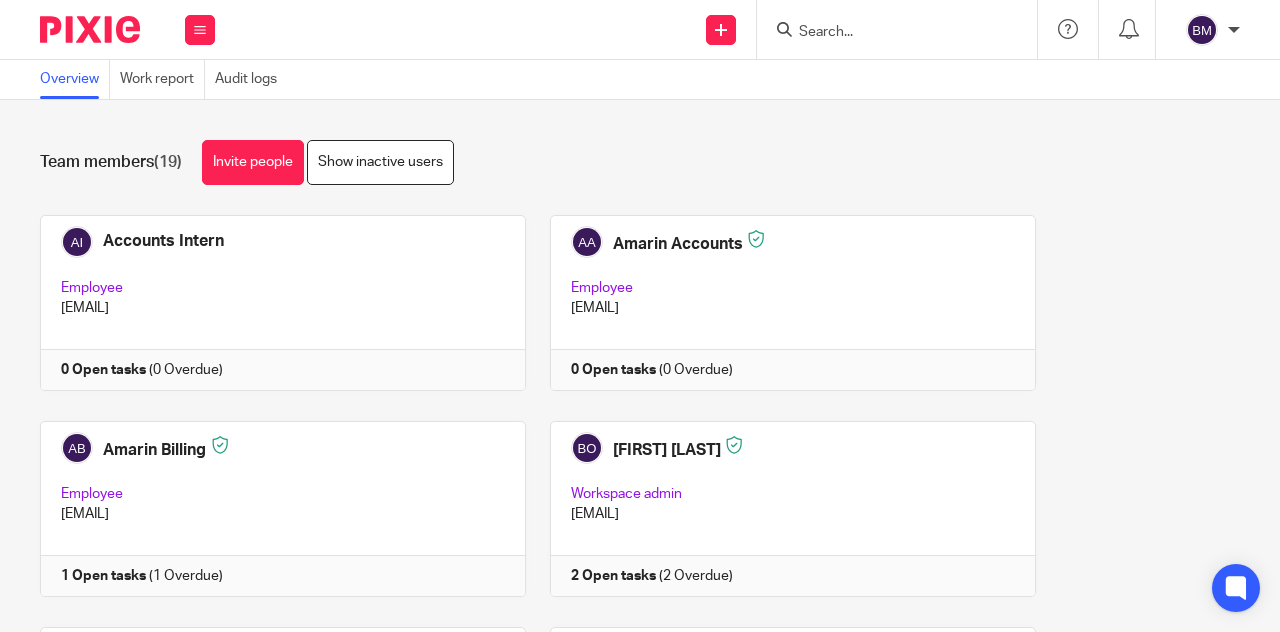 scroll, scrollTop: 0, scrollLeft: 0, axis: both 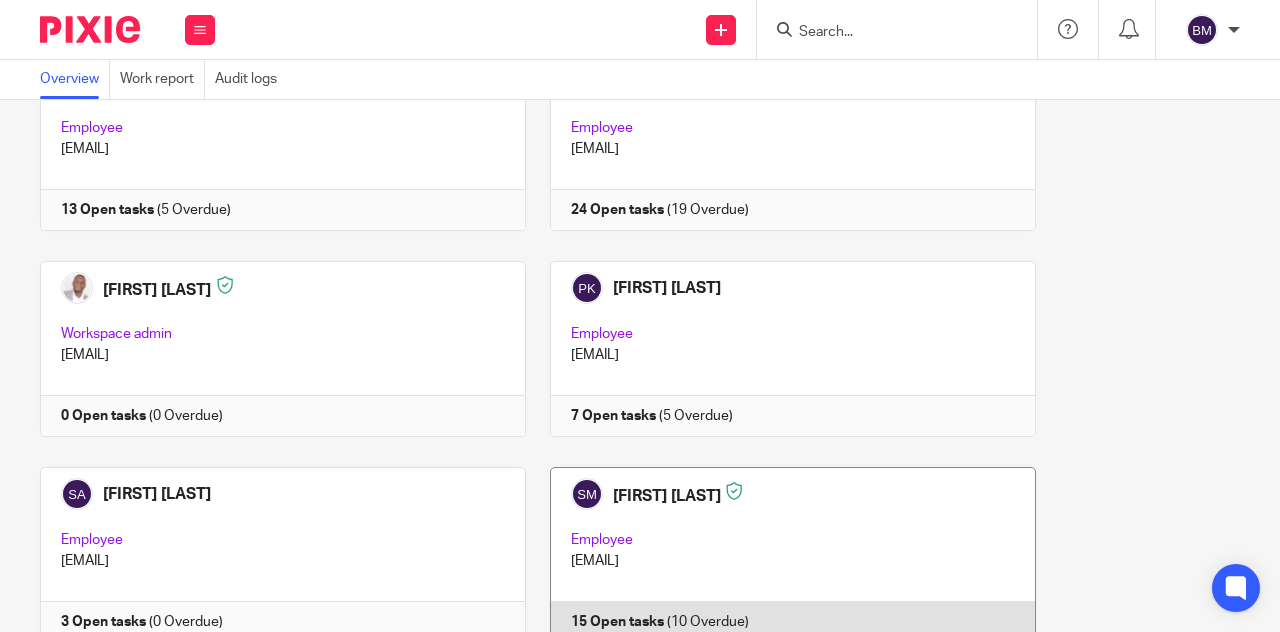 click at bounding box center [781, 555] 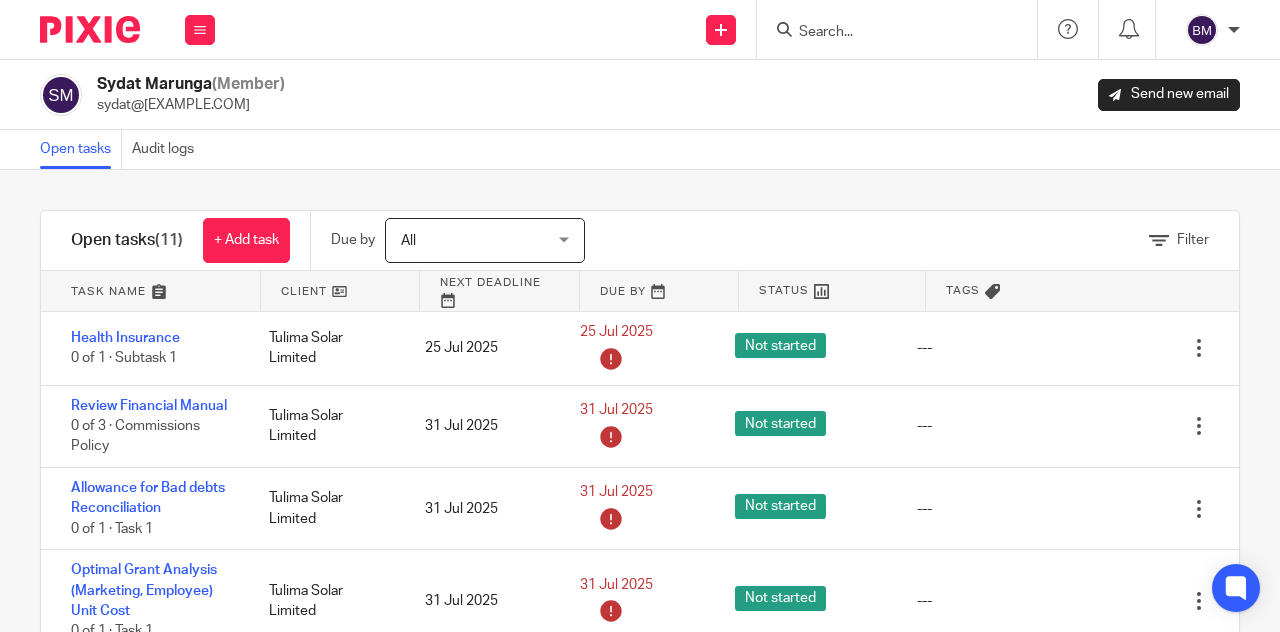 scroll, scrollTop: 0, scrollLeft: 0, axis: both 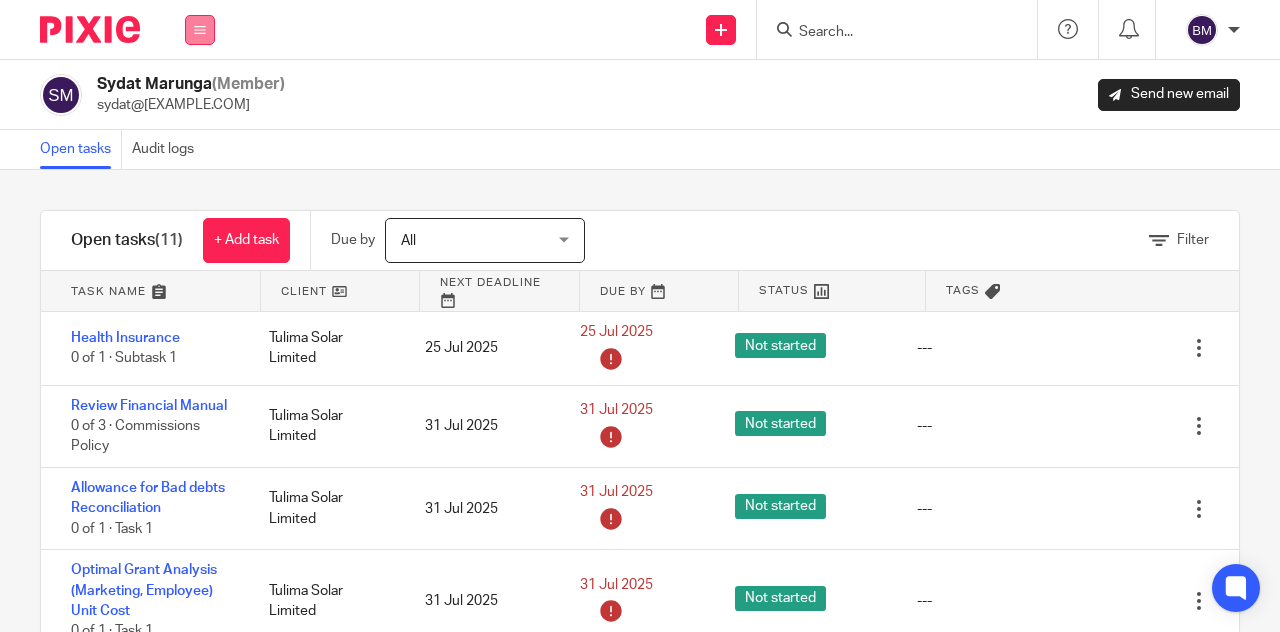 click at bounding box center [200, 30] 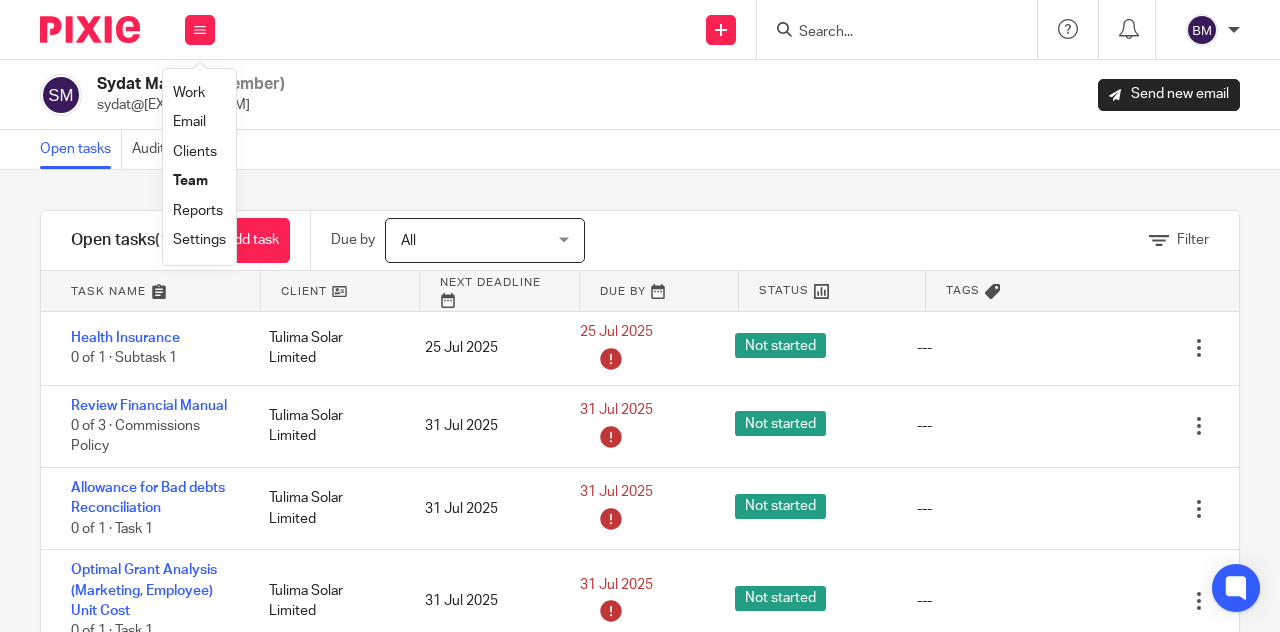 click on "Team" at bounding box center (190, 181) 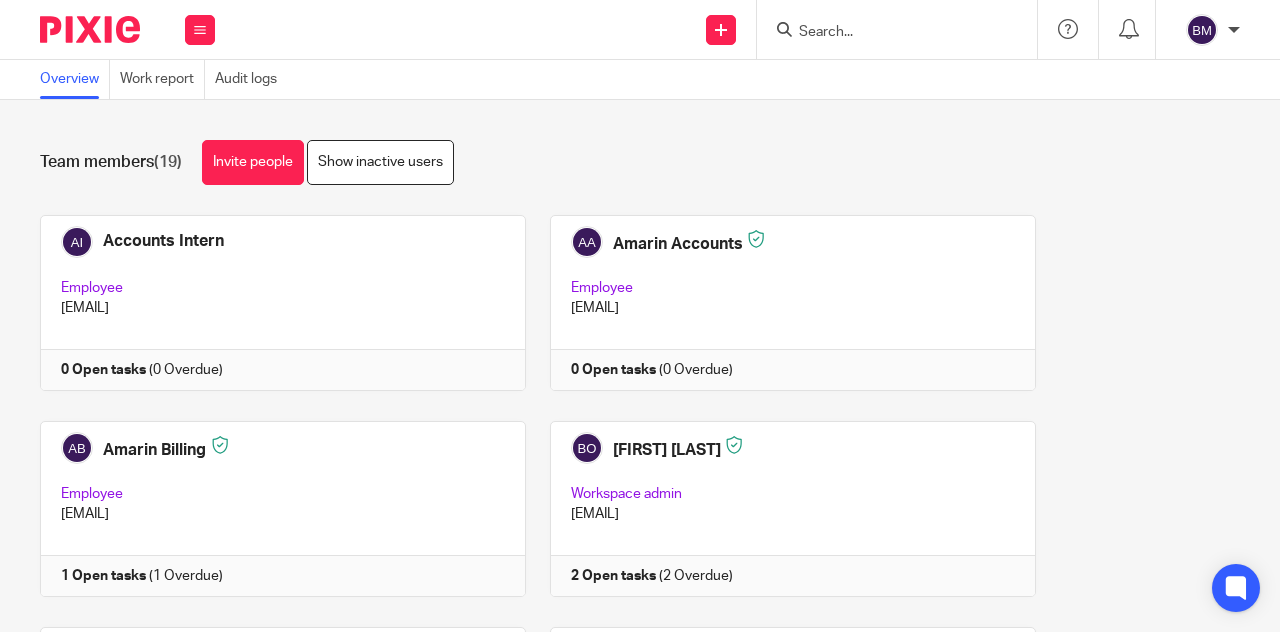 scroll, scrollTop: 0, scrollLeft: 0, axis: both 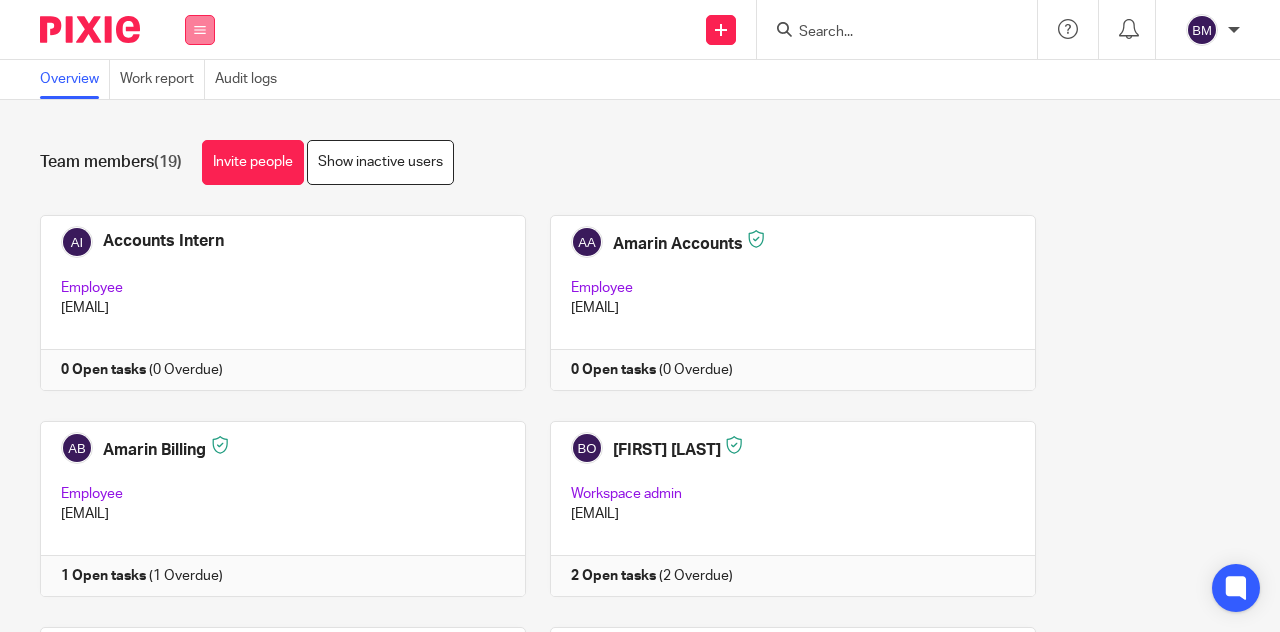 click at bounding box center [200, 30] 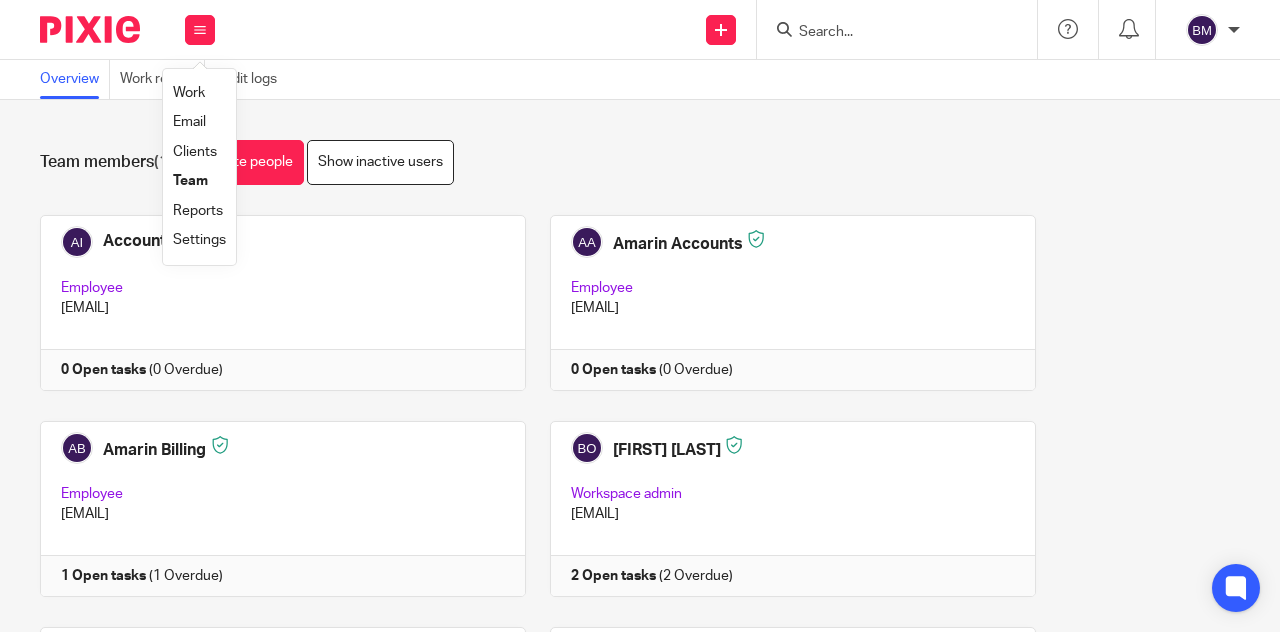 click on "Work" at bounding box center (189, 93) 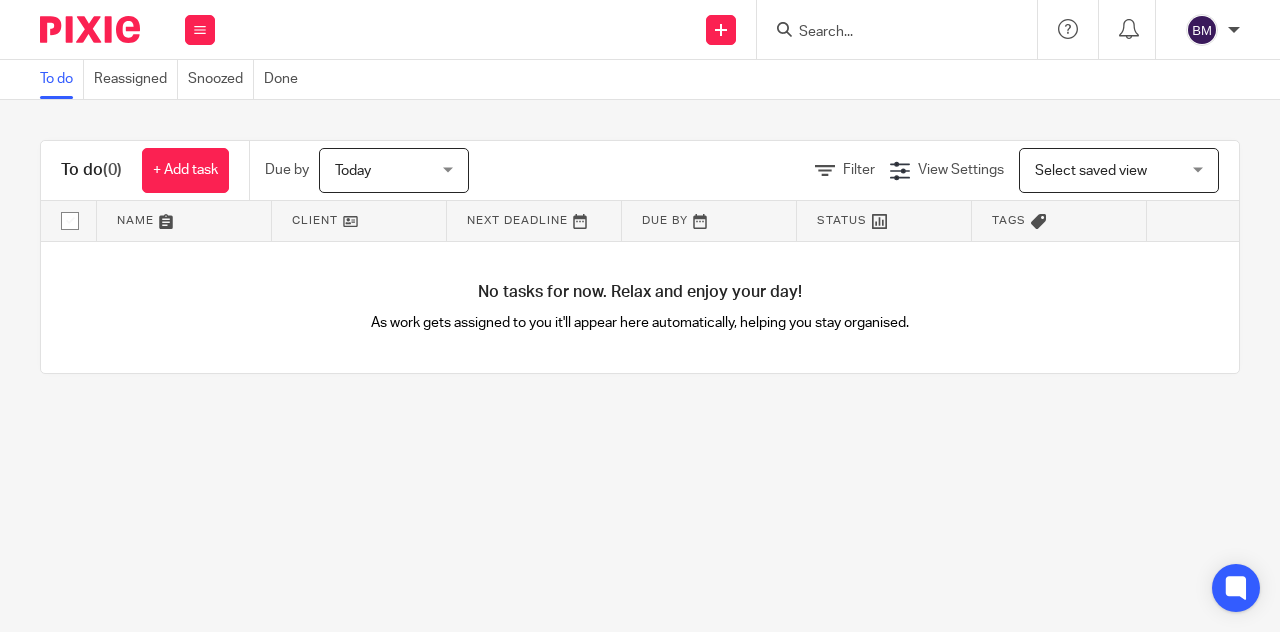scroll, scrollTop: 0, scrollLeft: 0, axis: both 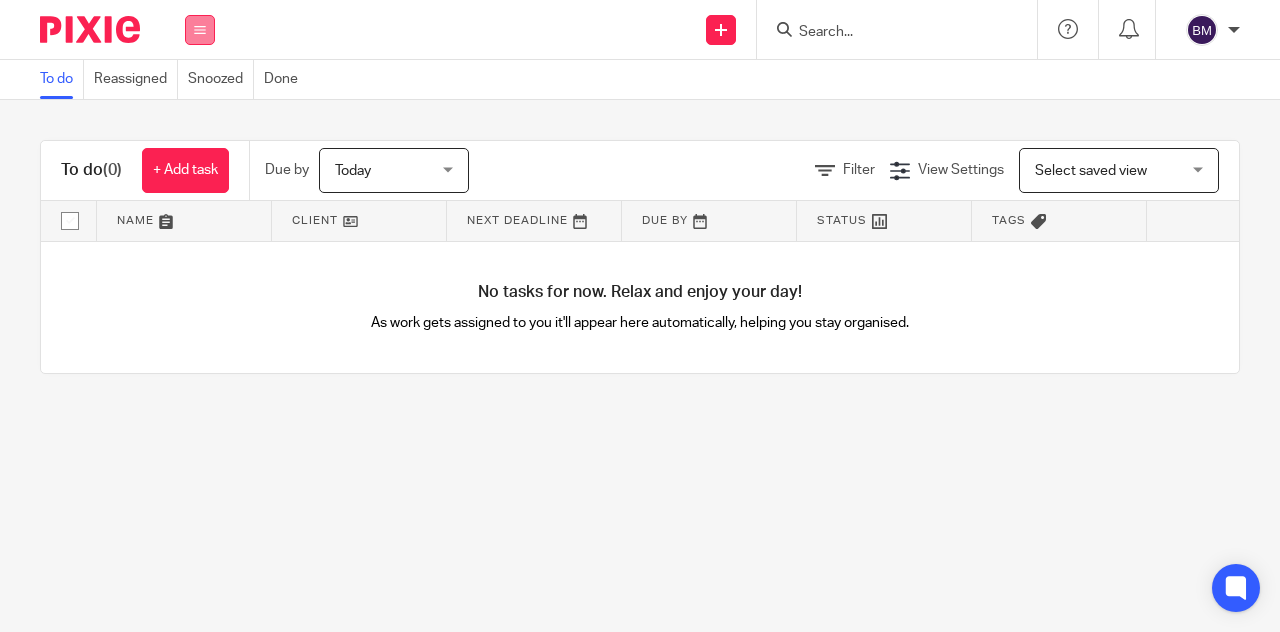 click at bounding box center [200, 30] 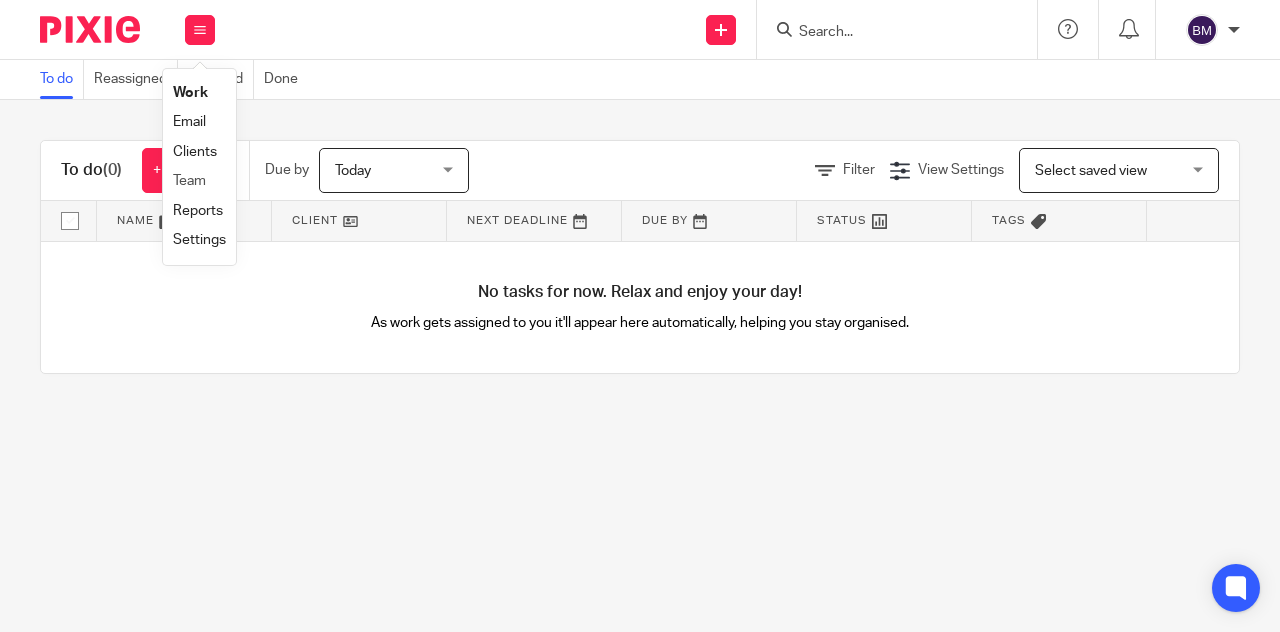 click on "Team" at bounding box center (199, 181) 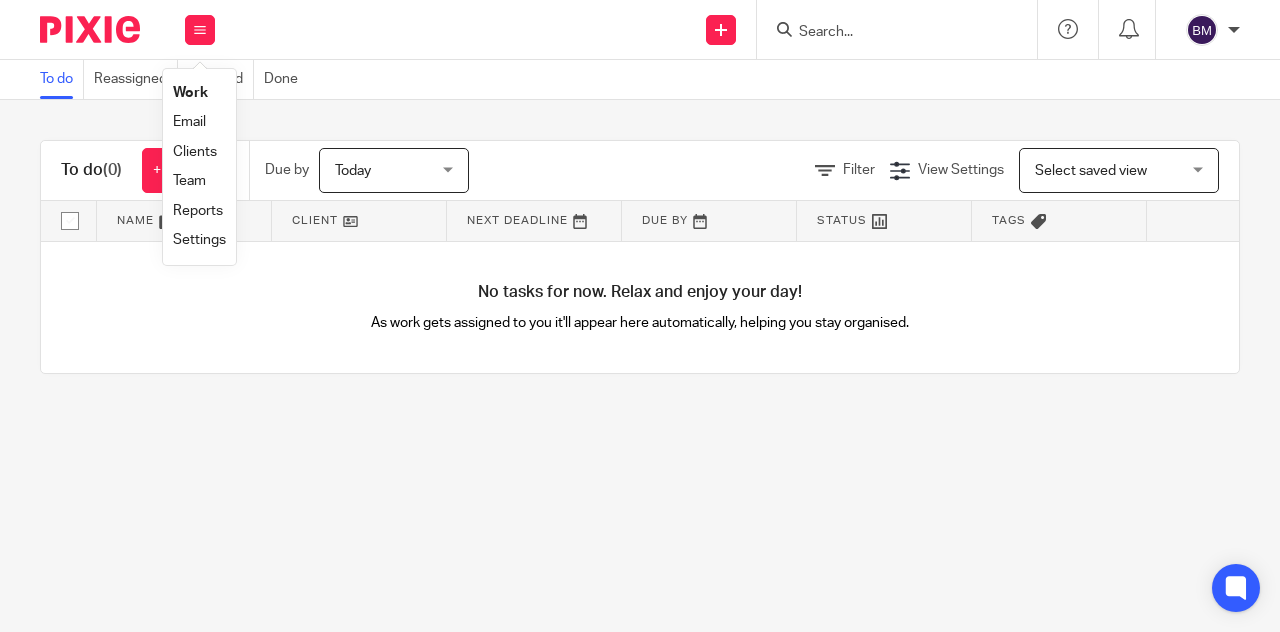 click on "Team" at bounding box center (189, 181) 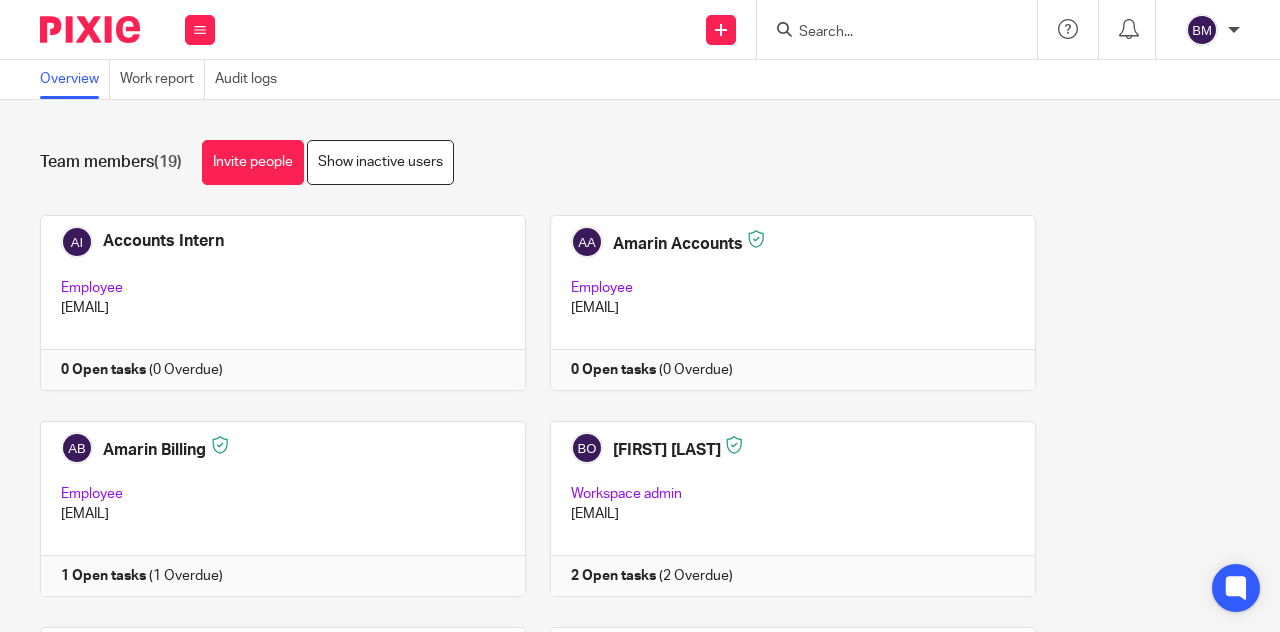 scroll, scrollTop: 0, scrollLeft: 0, axis: both 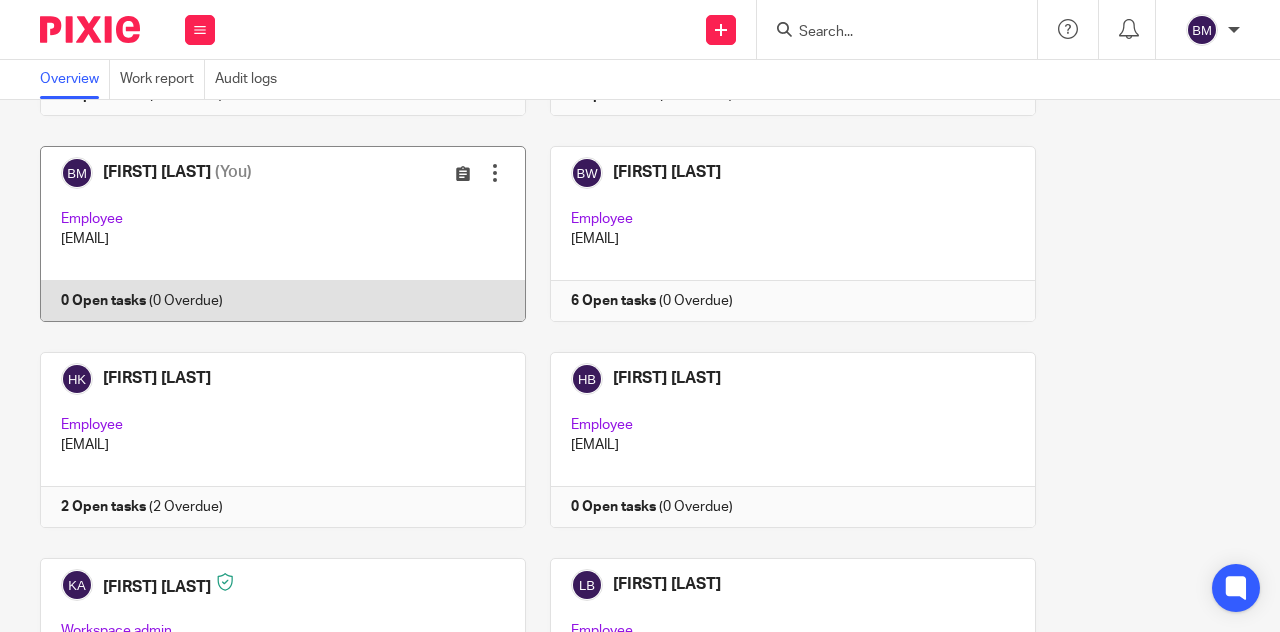 click at bounding box center [272, 234] 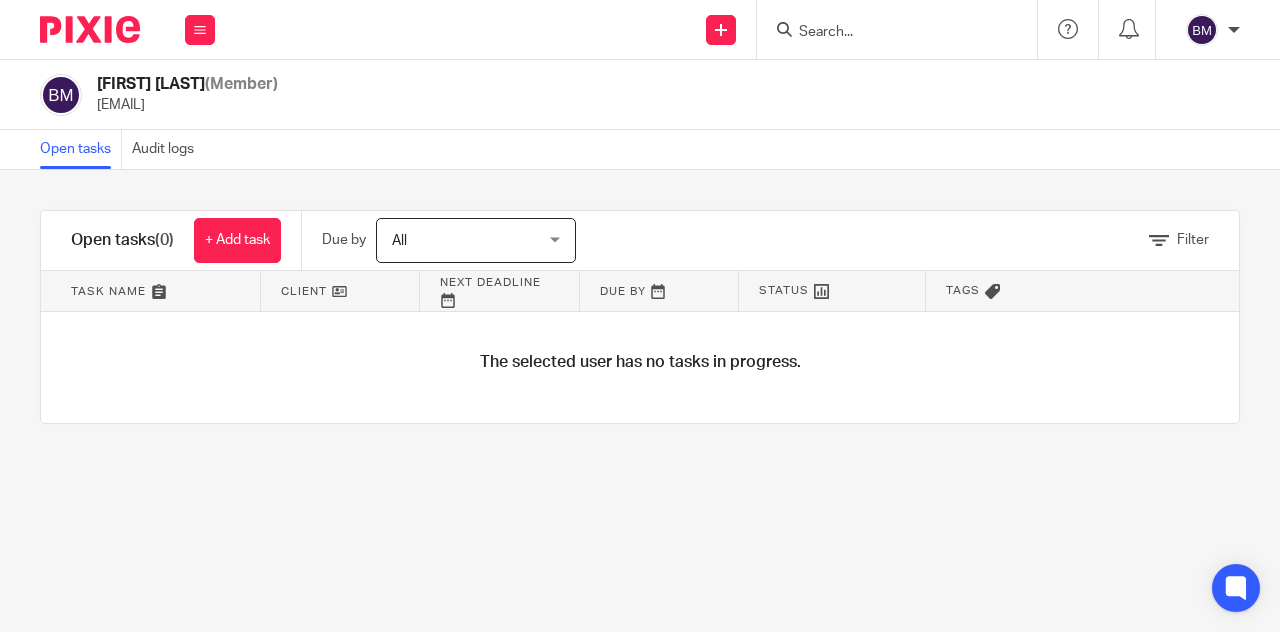 scroll, scrollTop: 0, scrollLeft: 0, axis: both 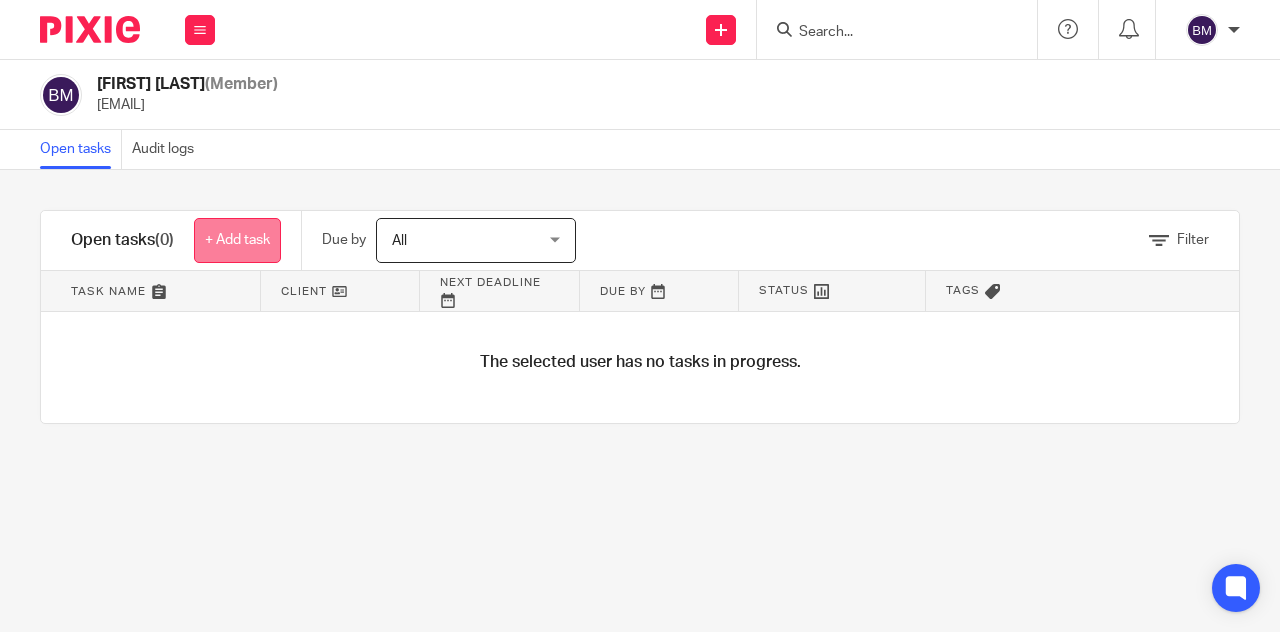 click on "+ Add task" at bounding box center [237, 240] 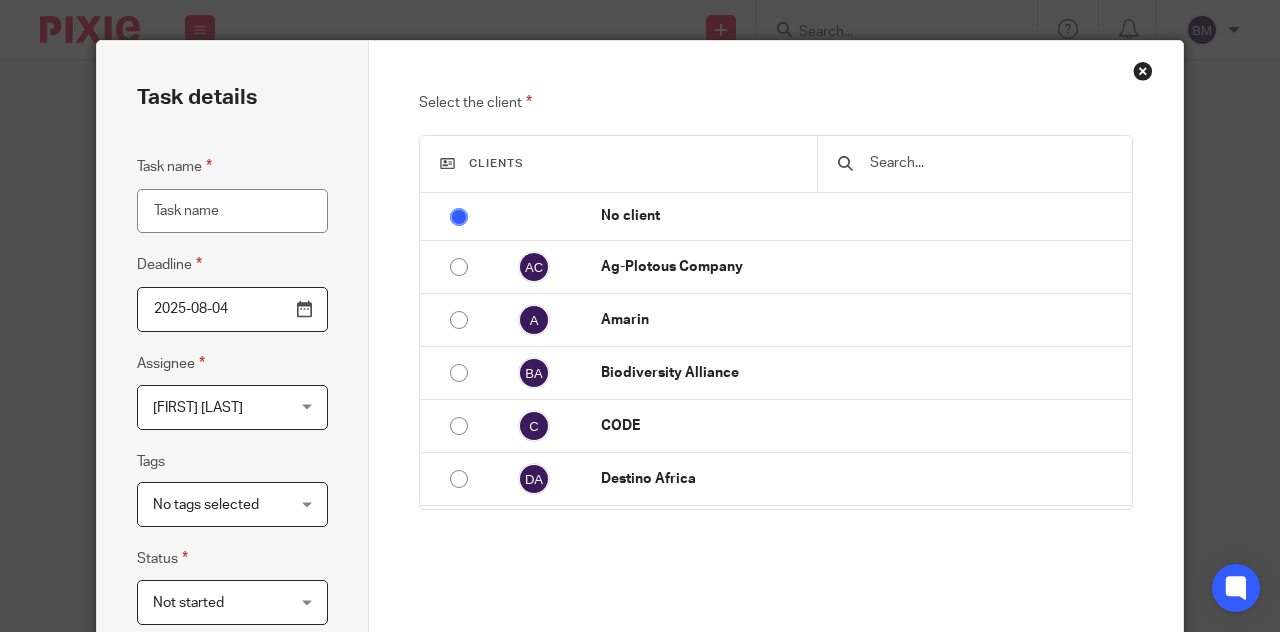 scroll, scrollTop: 0, scrollLeft: 0, axis: both 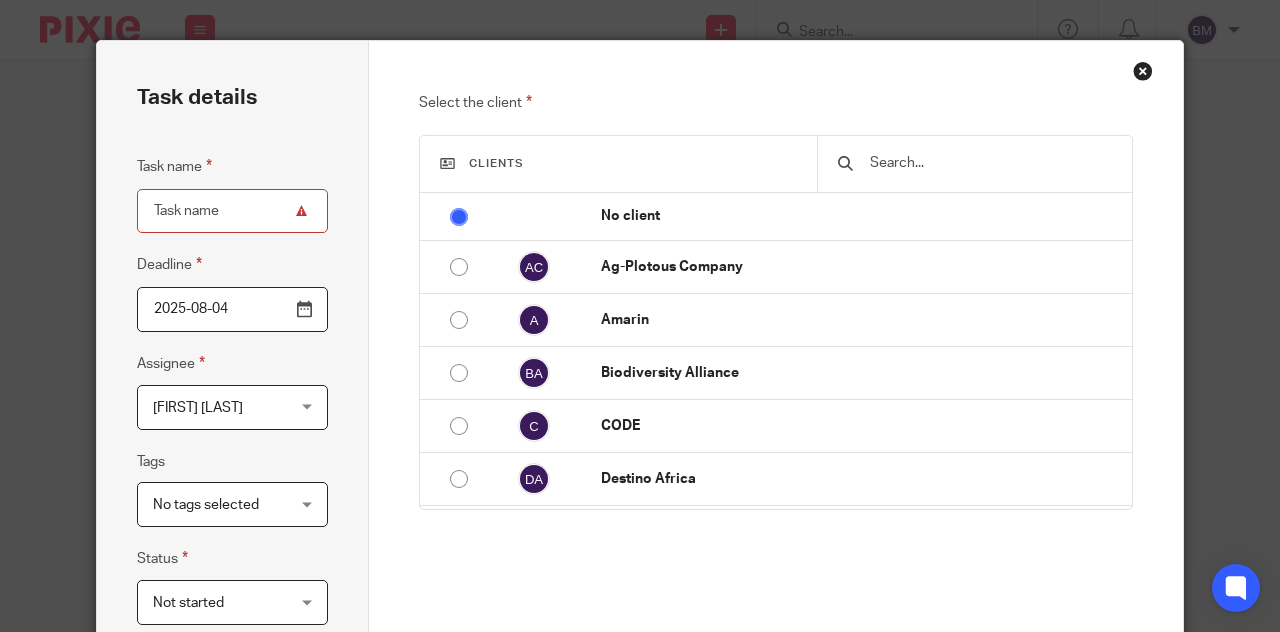 click at bounding box center [1143, 71] 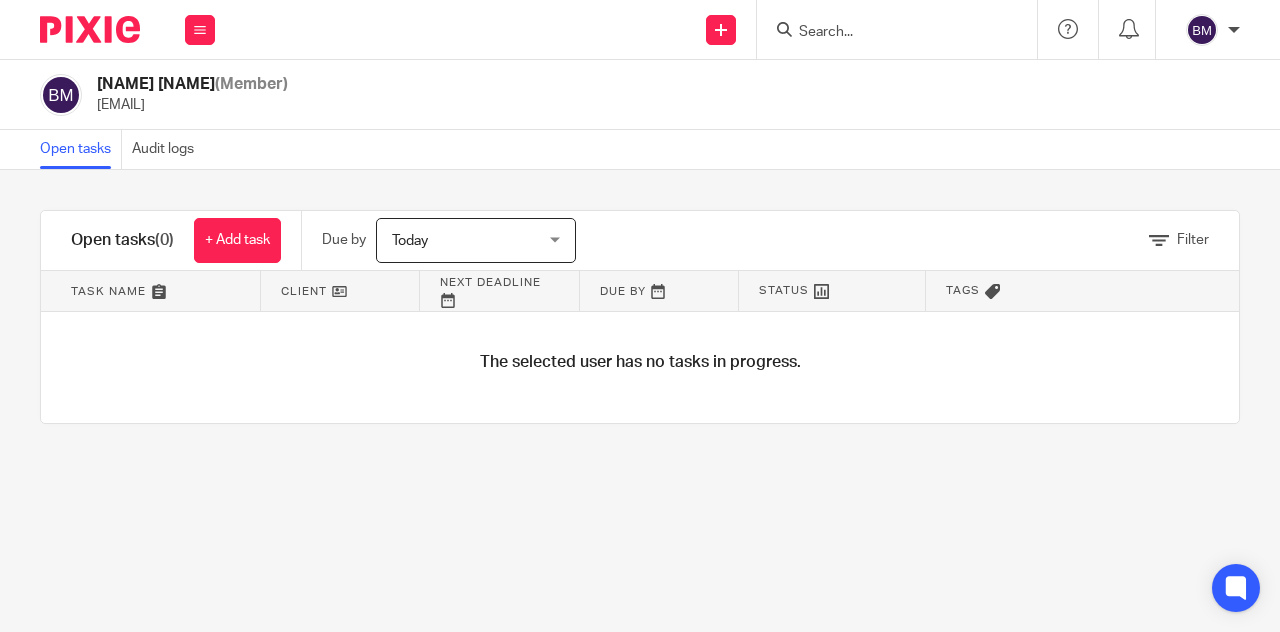 scroll, scrollTop: 0, scrollLeft: 0, axis: both 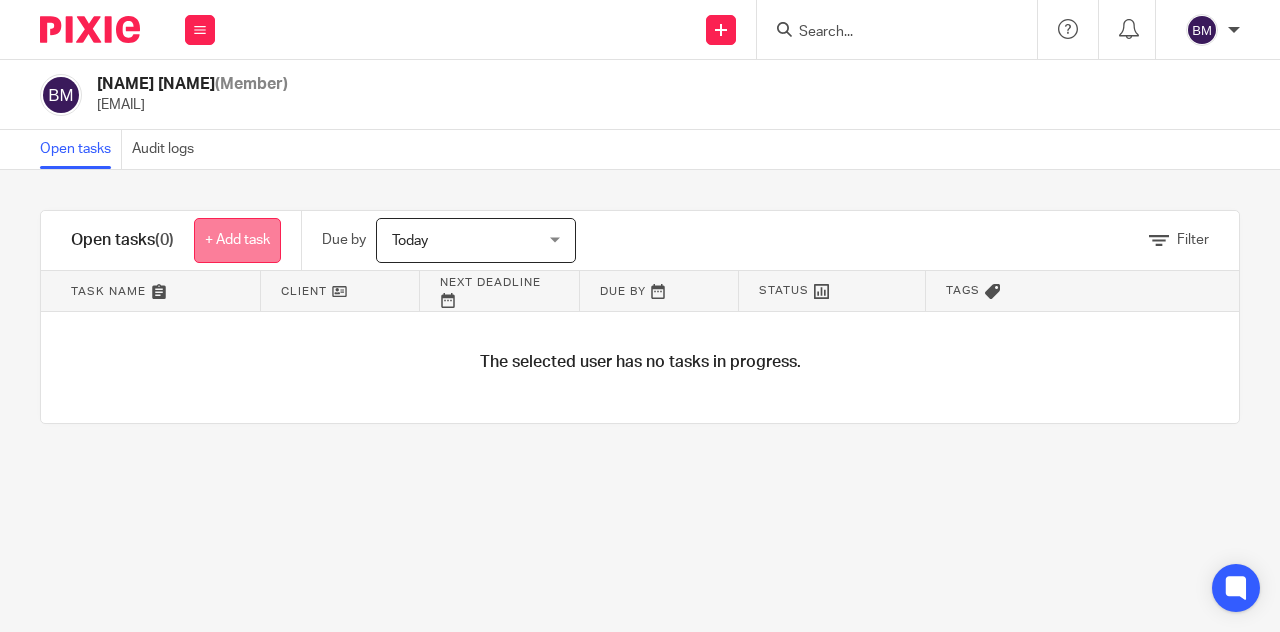 click on "+ Add task" at bounding box center [237, 240] 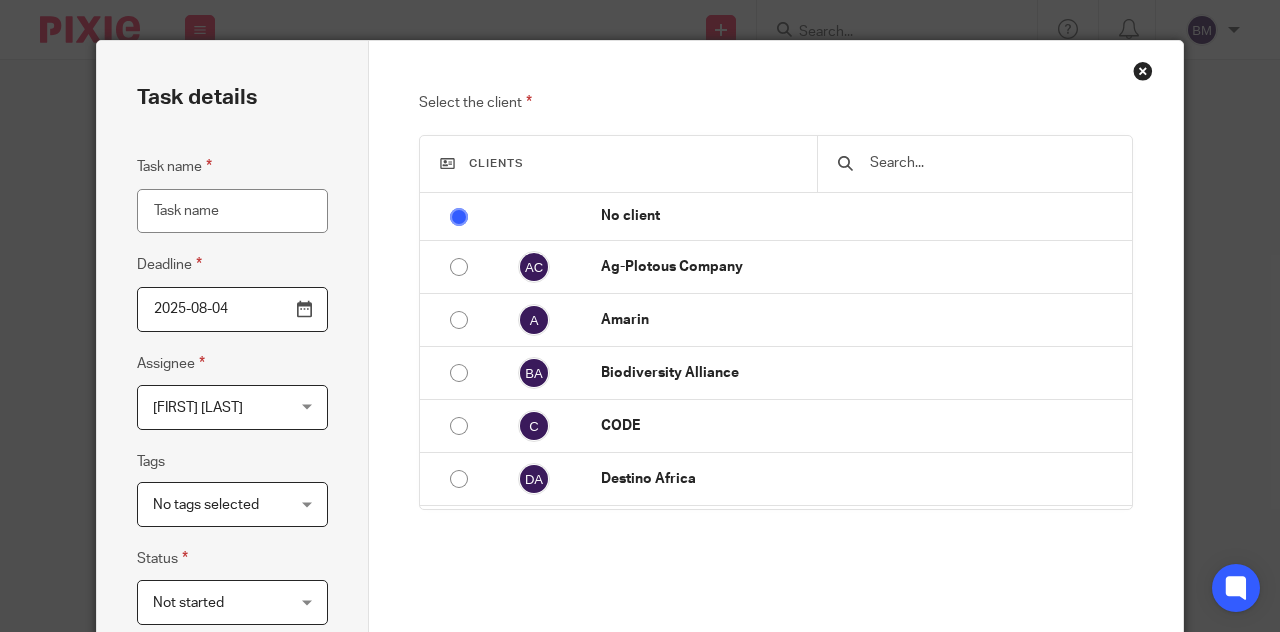 scroll, scrollTop: 0, scrollLeft: 0, axis: both 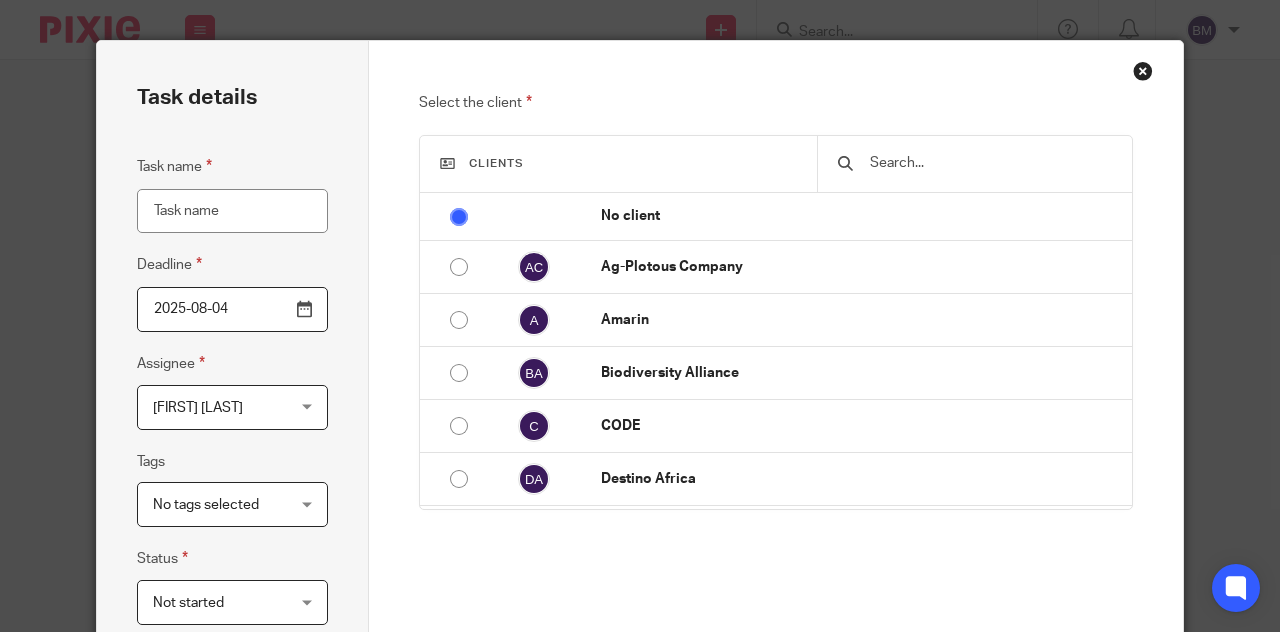 click on "Task name" at bounding box center [232, 211] 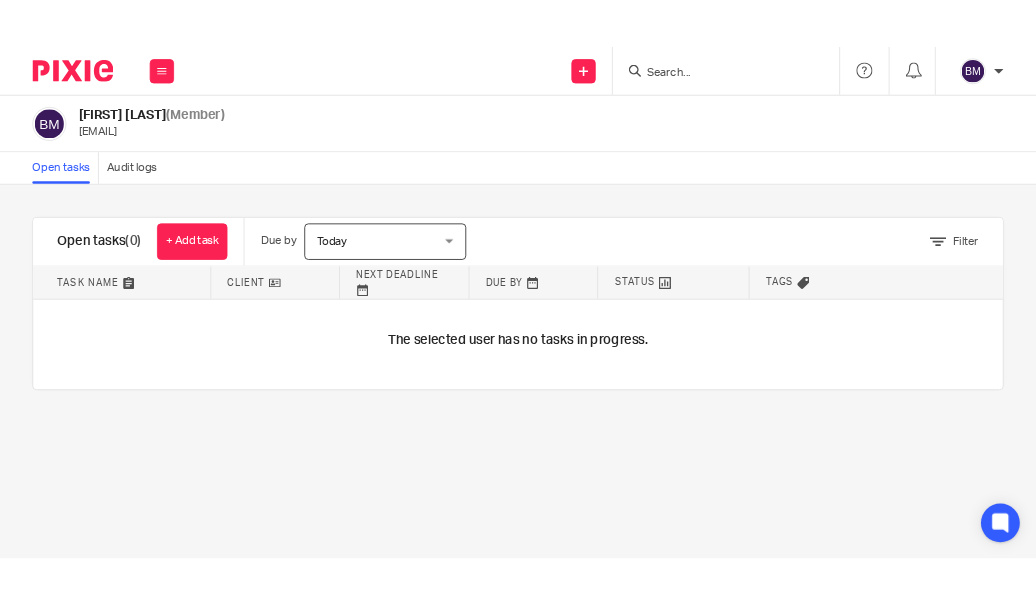scroll, scrollTop: 0, scrollLeft: 0, axis: both 